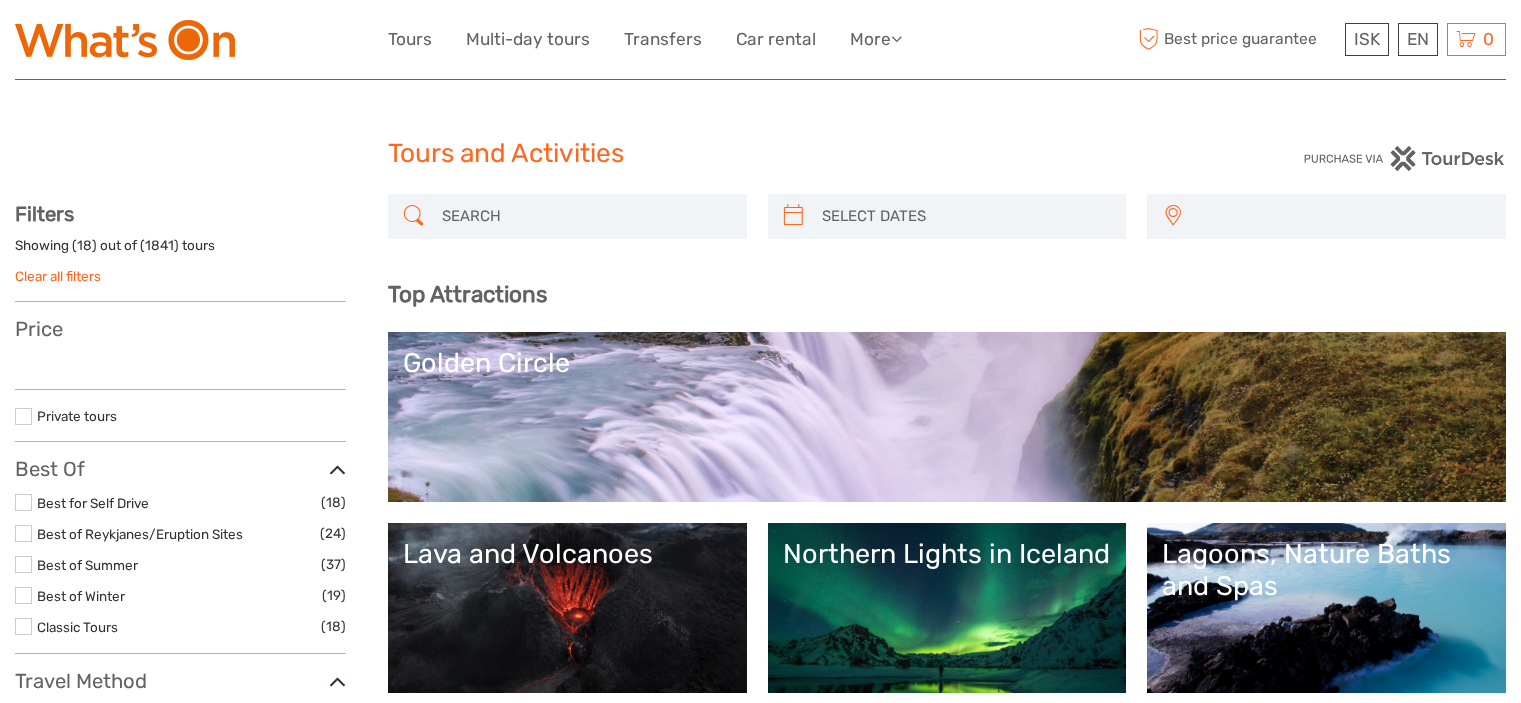 select 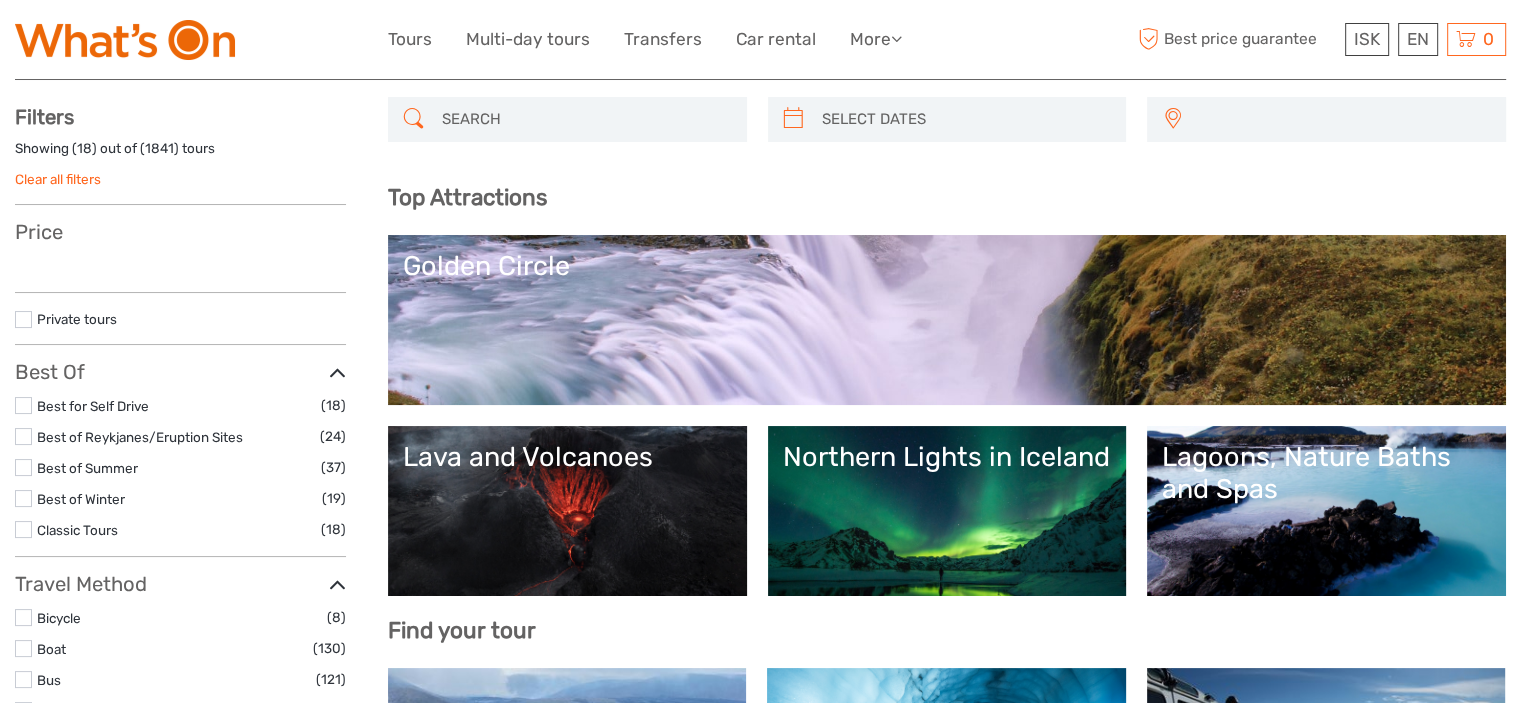 select 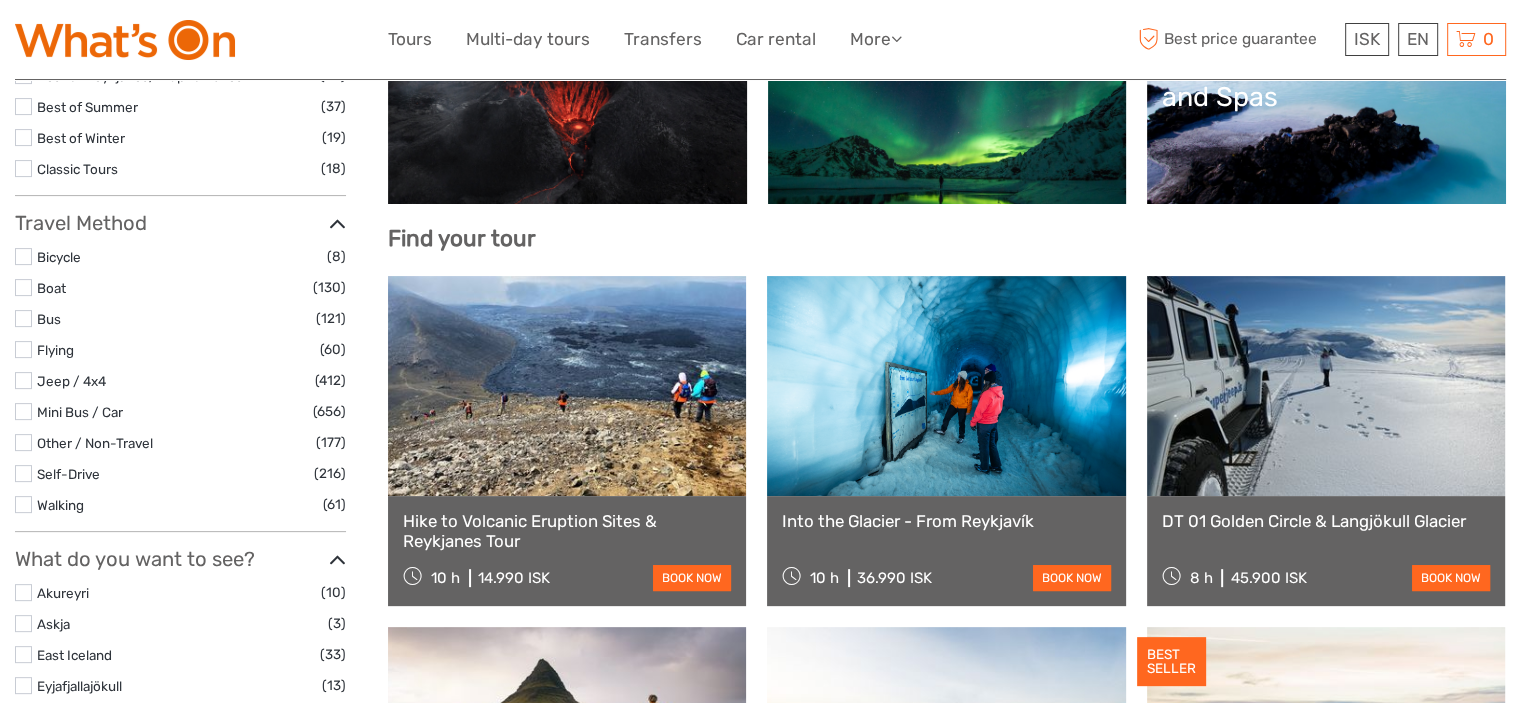 scroll, scrollTop: 0, scrollLeft: 0, axis: both 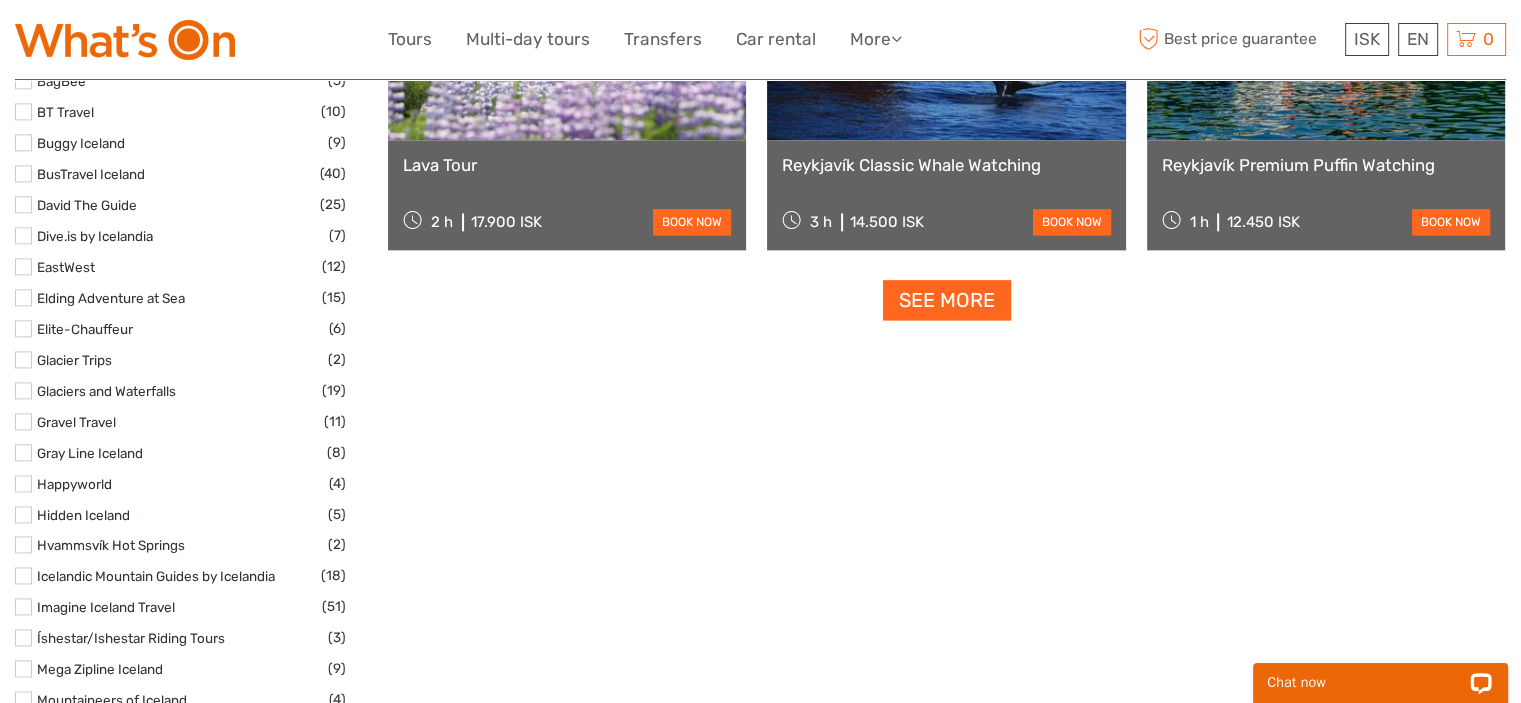 click at bounding box center (23, 204) 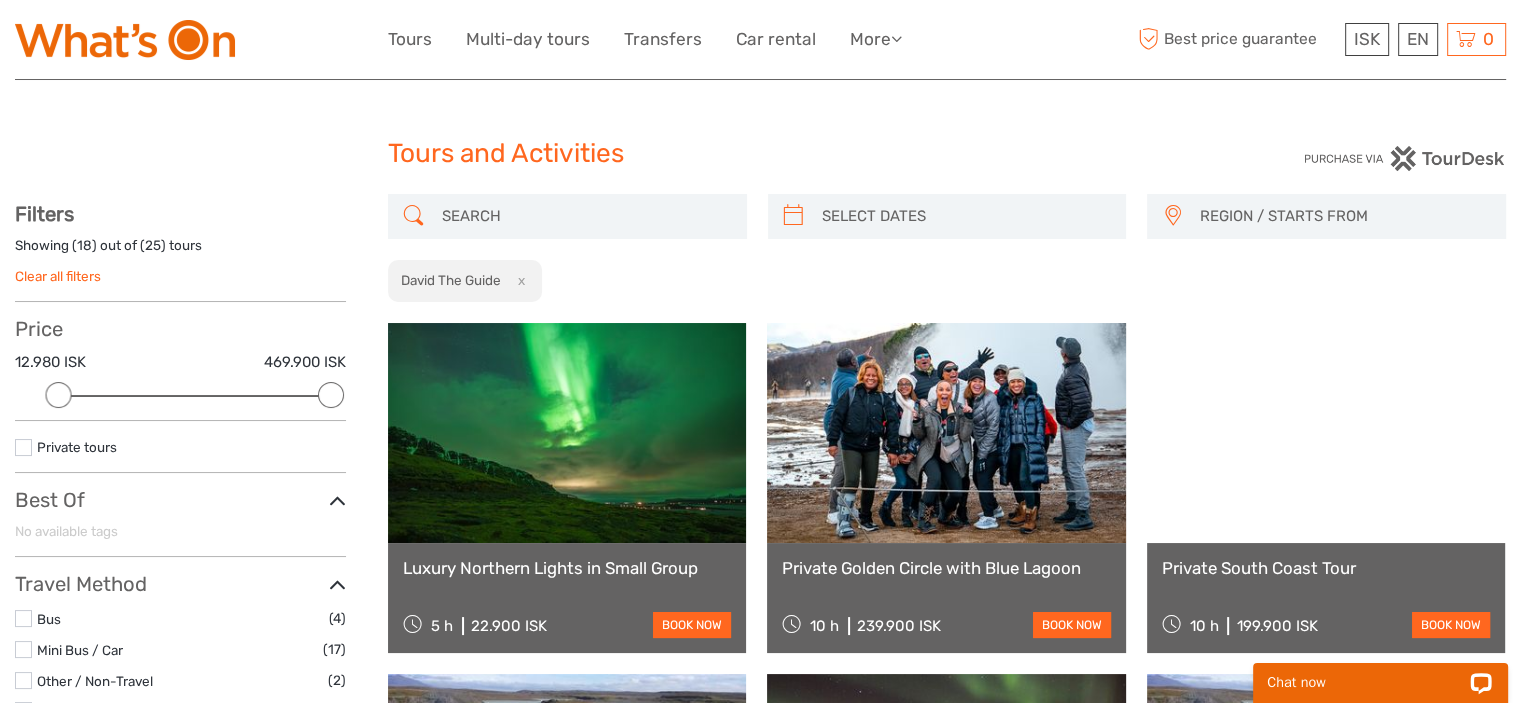 scroll, scrollTop: 0, scrollLeft: 0, axis: both 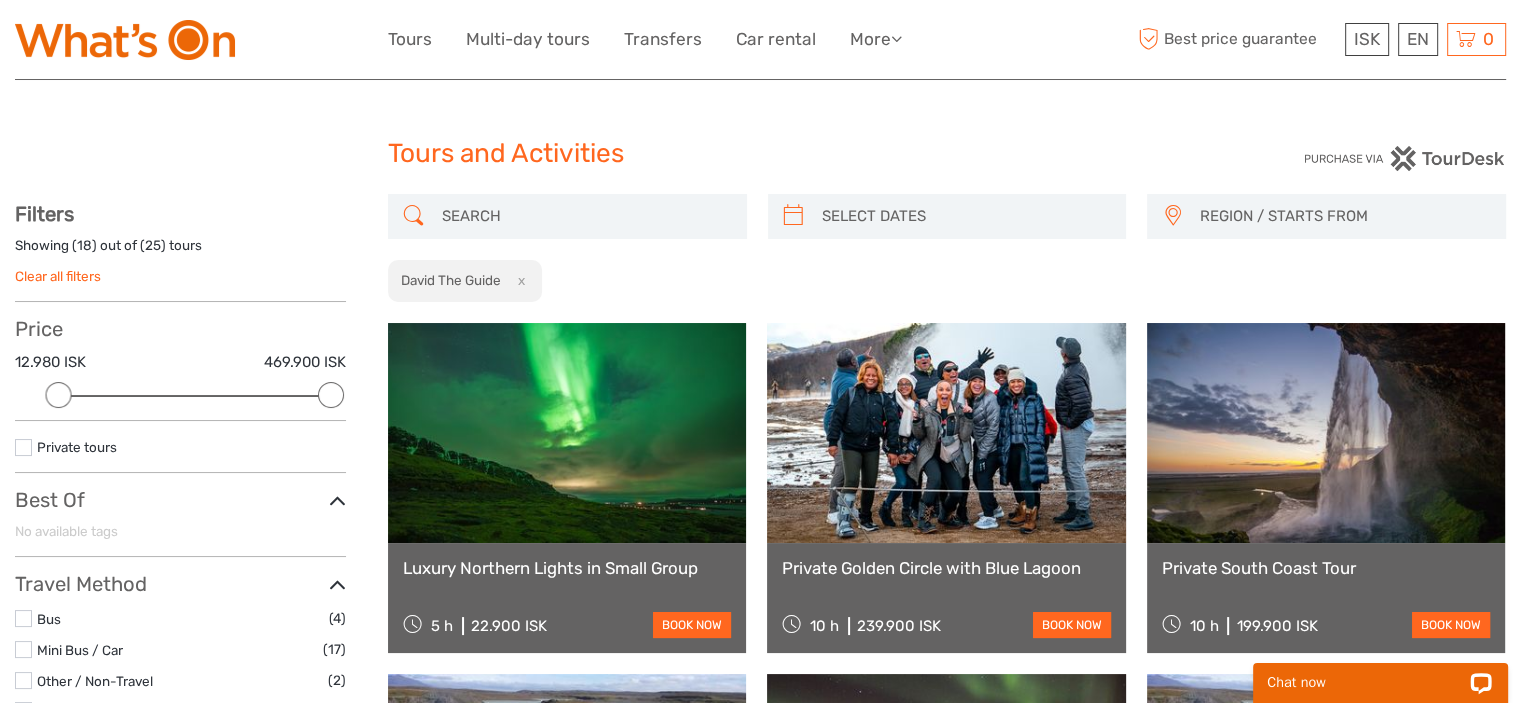 click at bounding box center (585, 216) 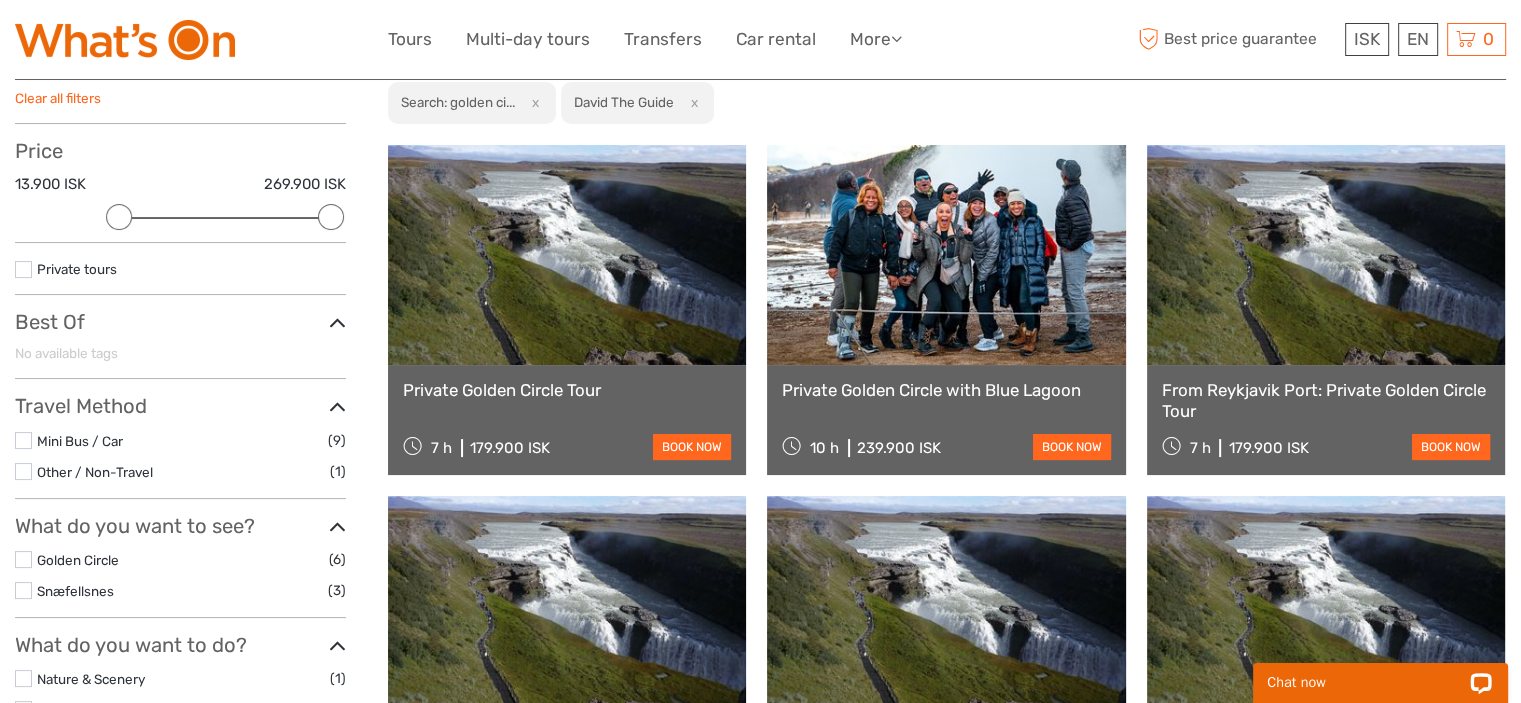 scroll, scrollTop: 213, scrollLeft: 0, axis: vertical 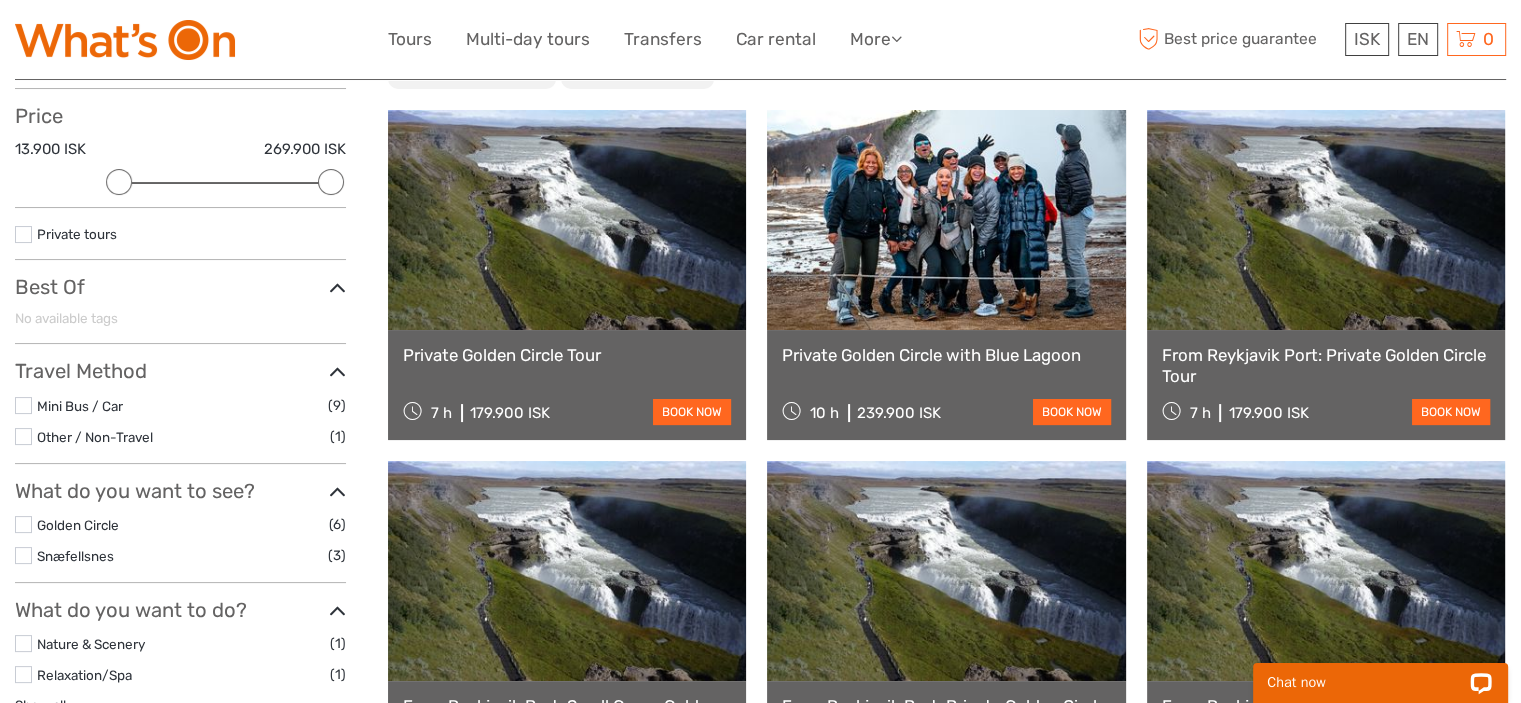 type on "golden circle" 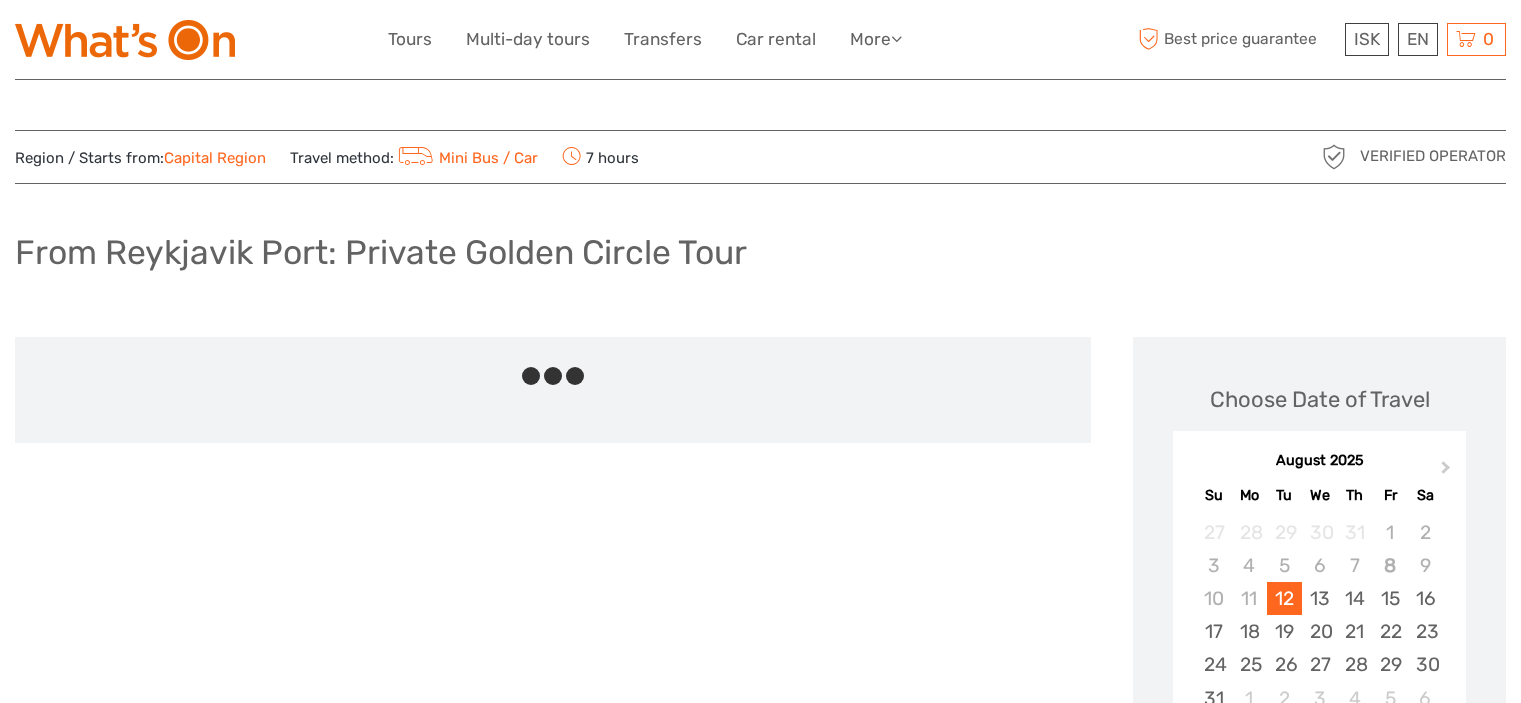scroll, scrollTop: 0, scrollLeft: 0, axis: both 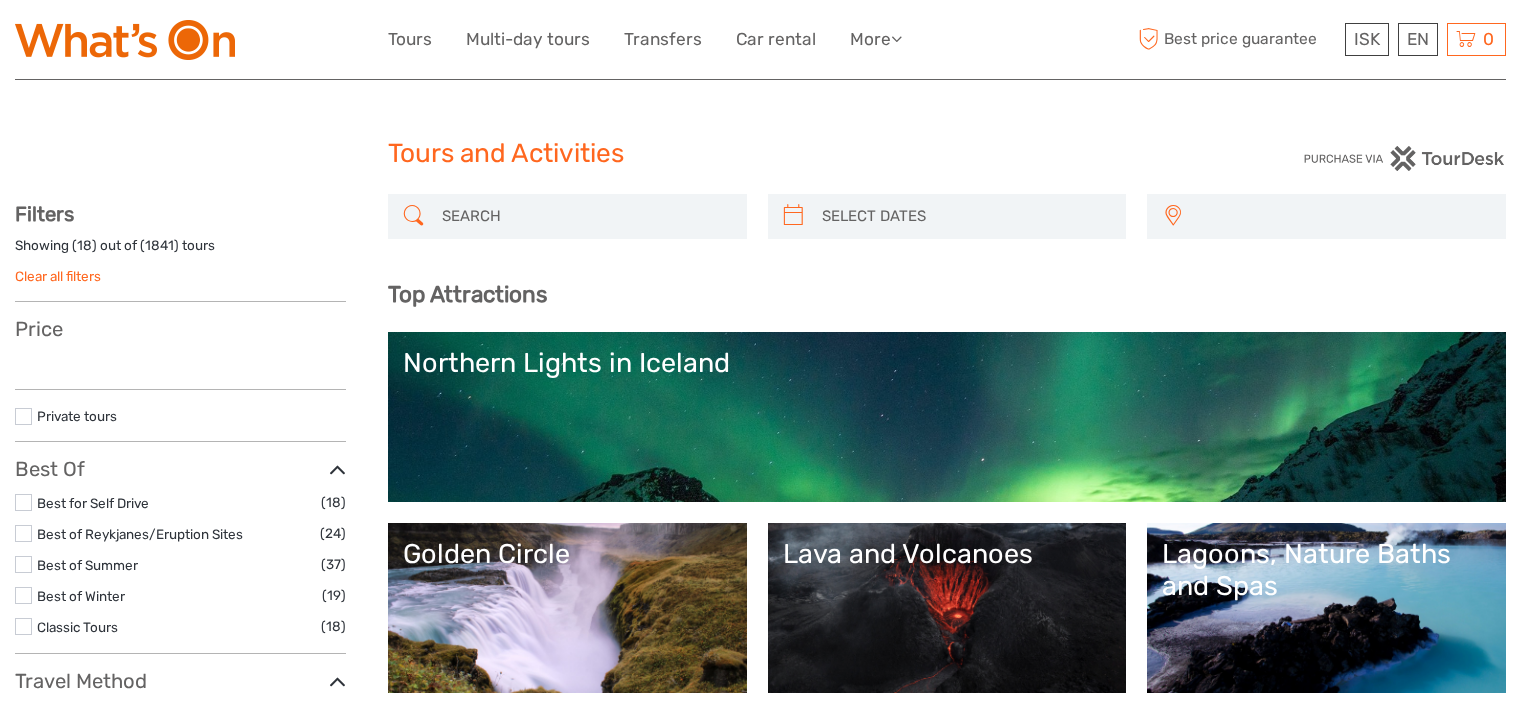 select 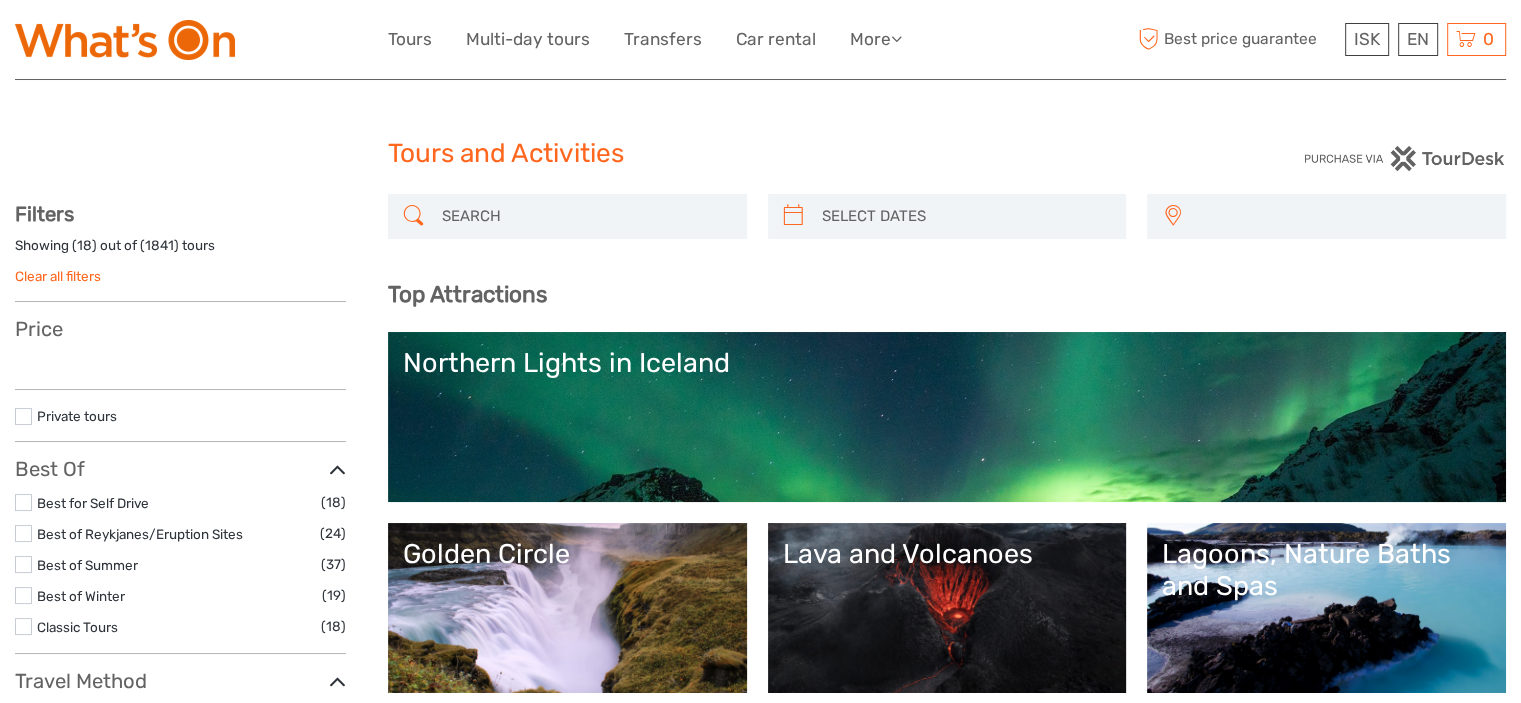 select 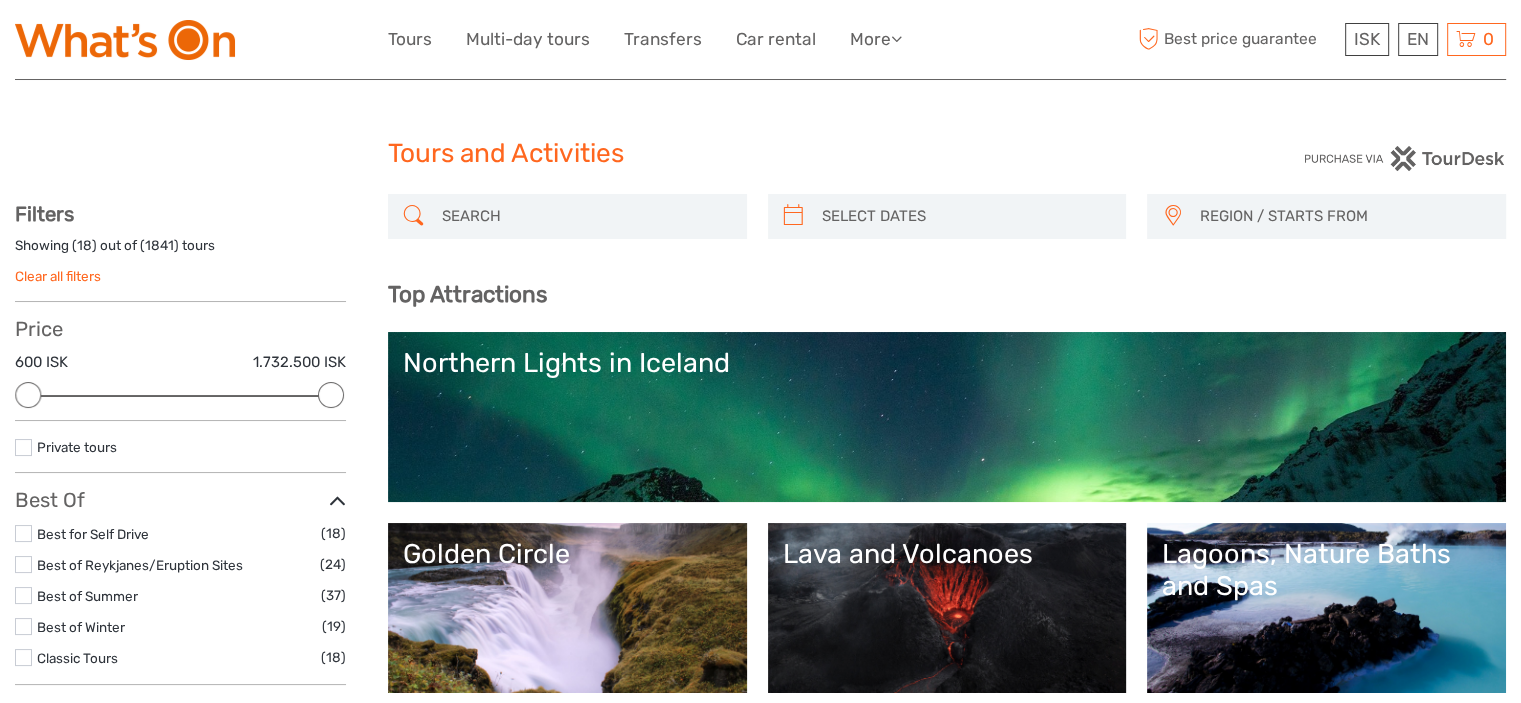scroll, scrollTop: 0, scrollLeft: 0, axis: both 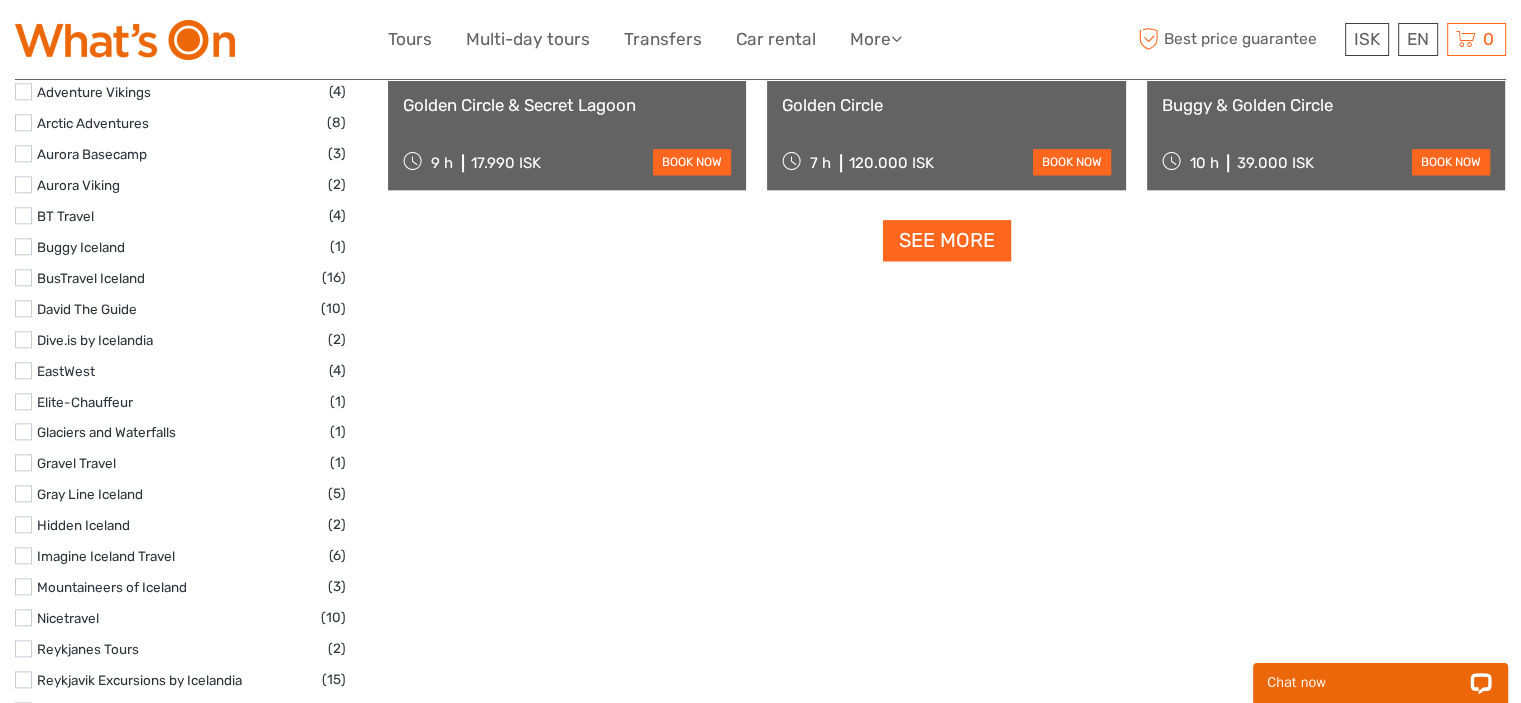 type on "golden circle" 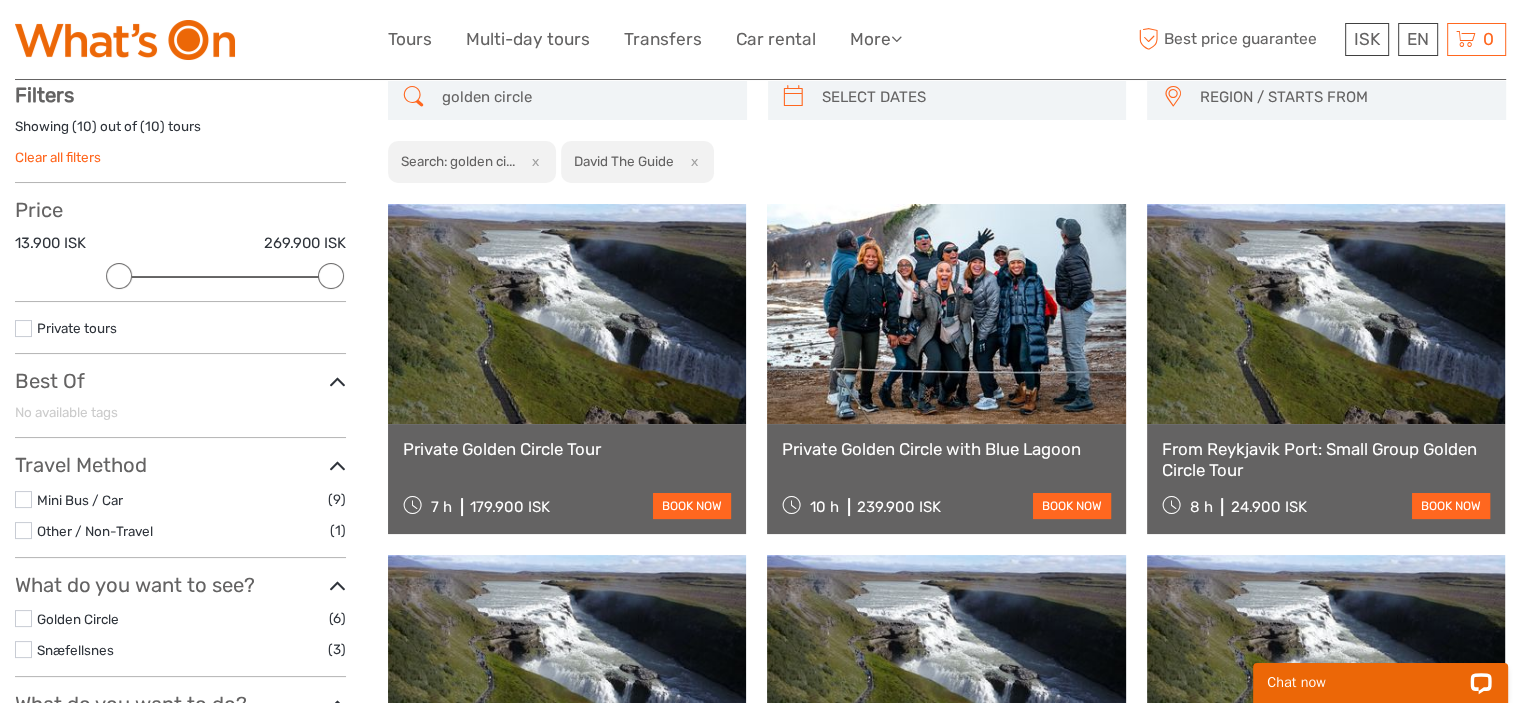 scroll, scrollTop: 113, scrollLeft: 0, axis: vertical 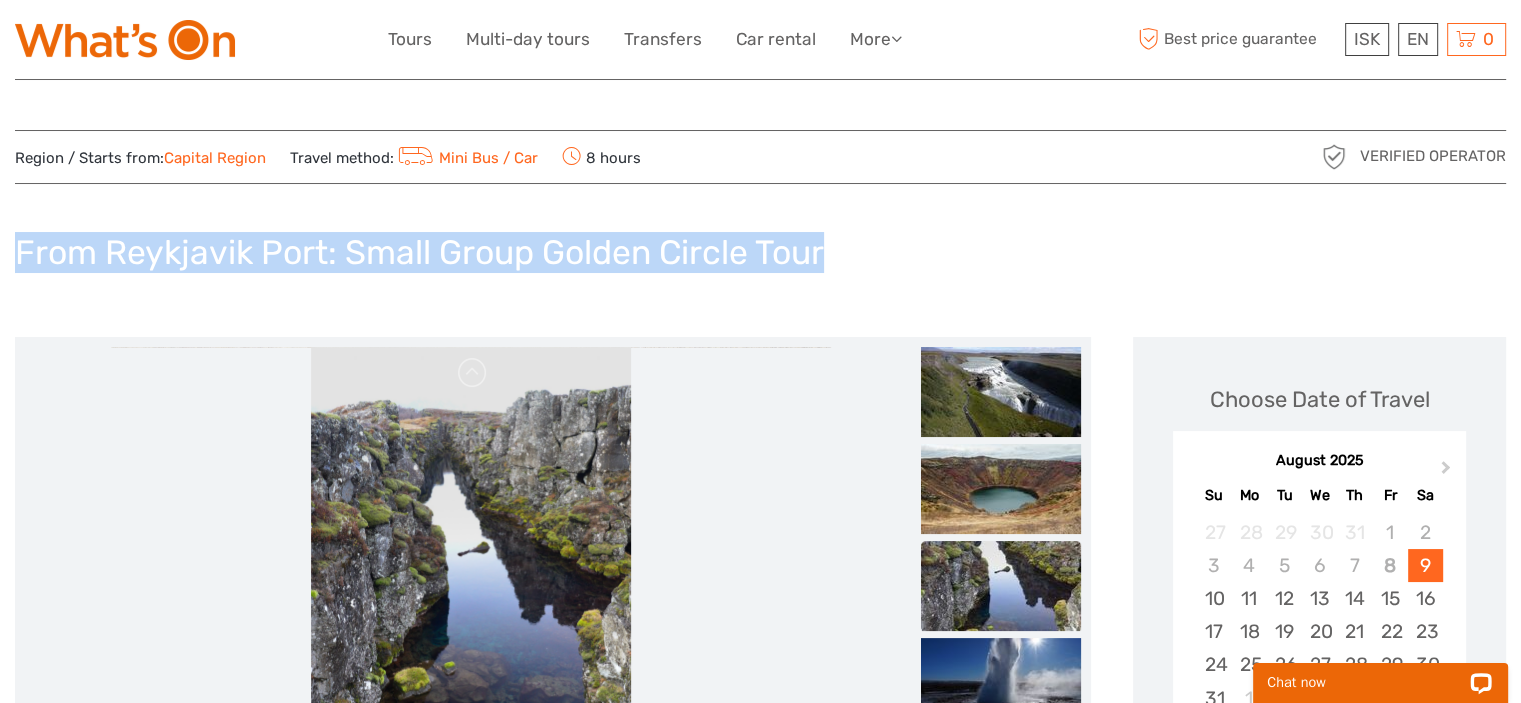 drag, startPoint x: 848, startPoint y: 247, endPoint x: 152, endPoint y: 244, distance: 696.0065 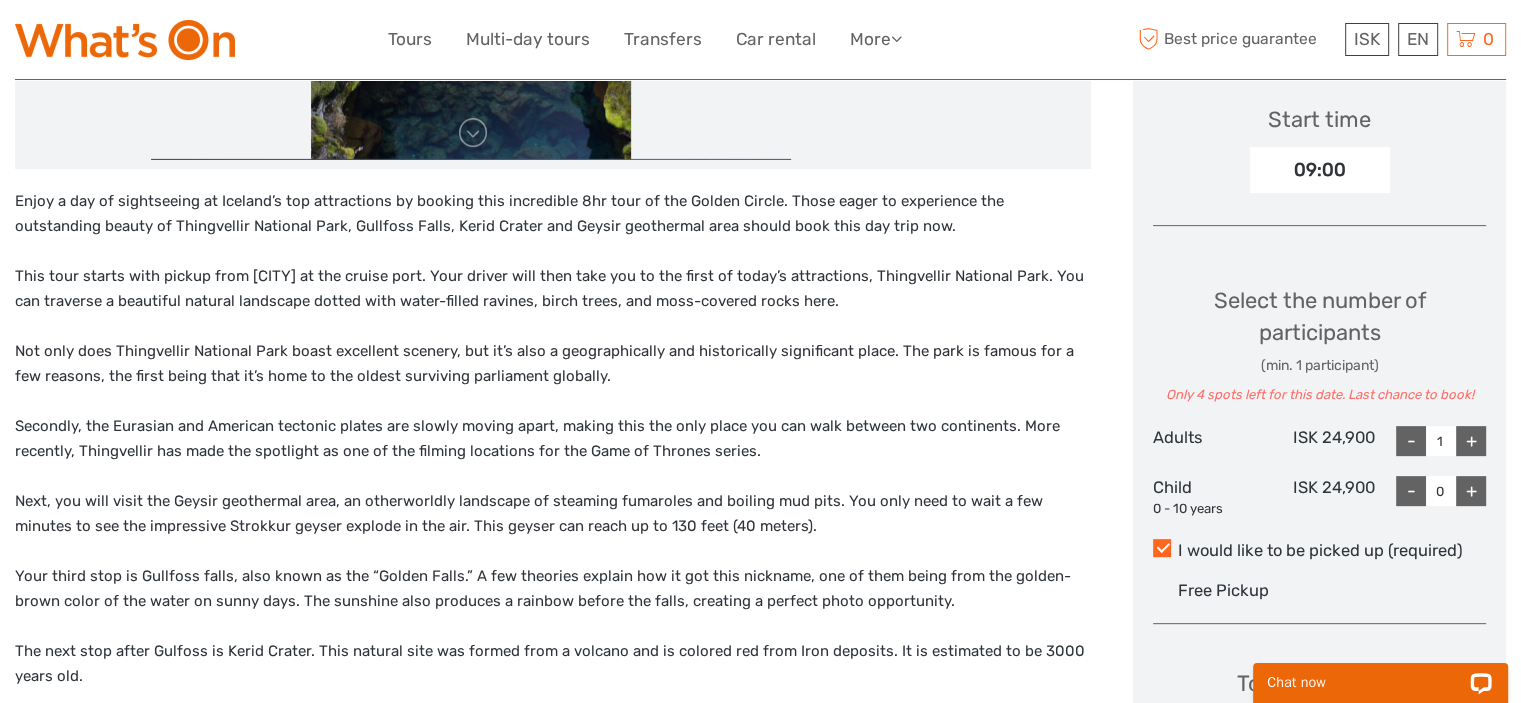 scroll, scrollTop: 800, scrollLeft: 0, axis: vertical 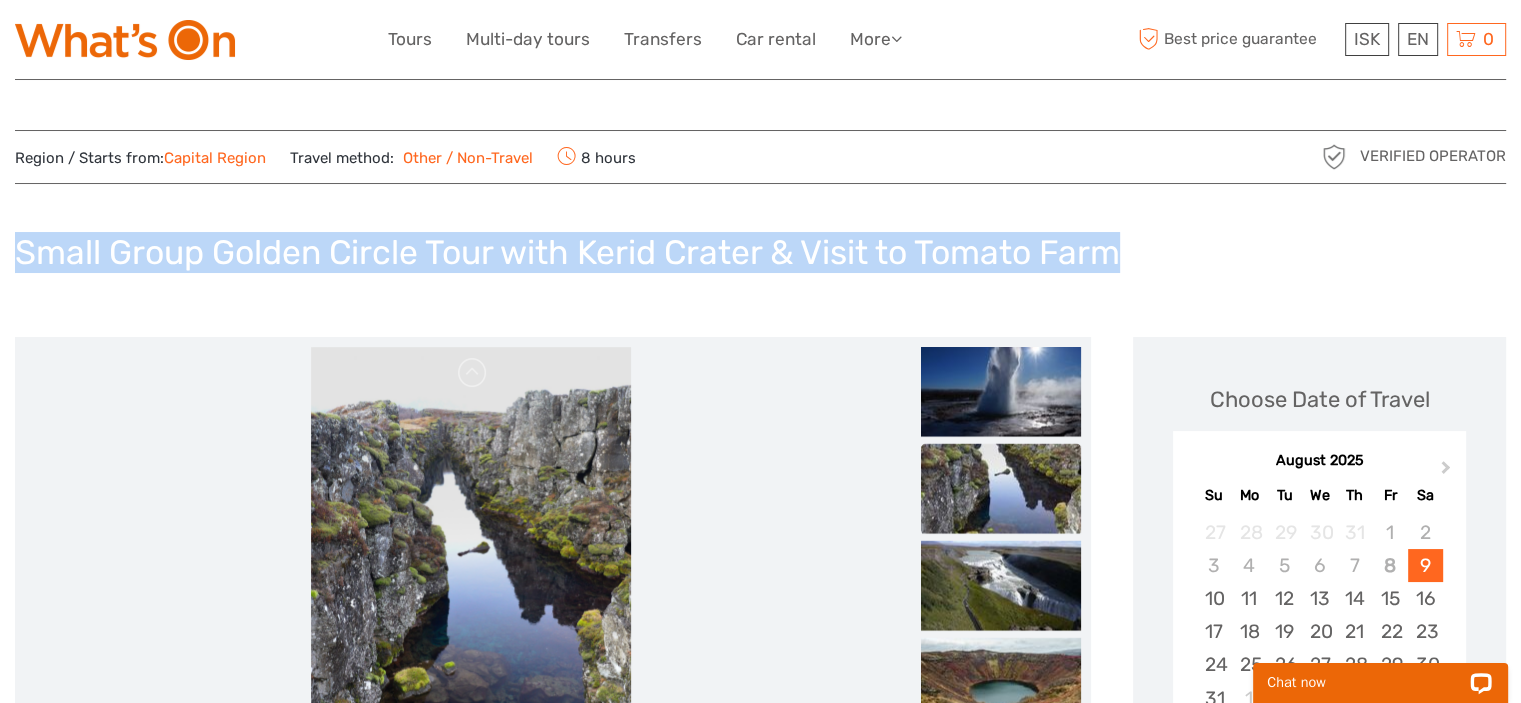 drag, startPoint x: 1156, startPoint y: 250, endPoint x: 24, endPoint y: 243, distance: 1132.0216 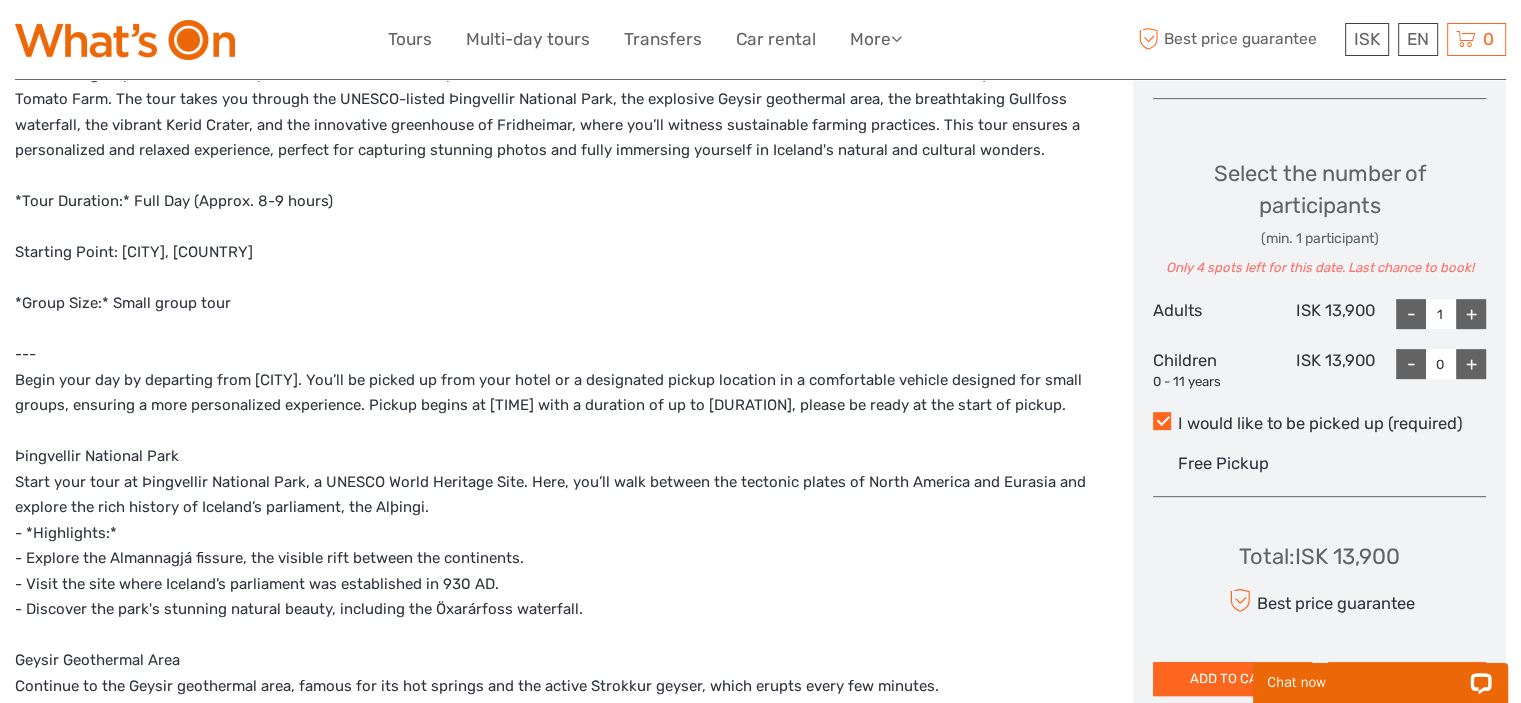 scroll, scrollTop: 800, scrollLeft: 0, axis: vertical 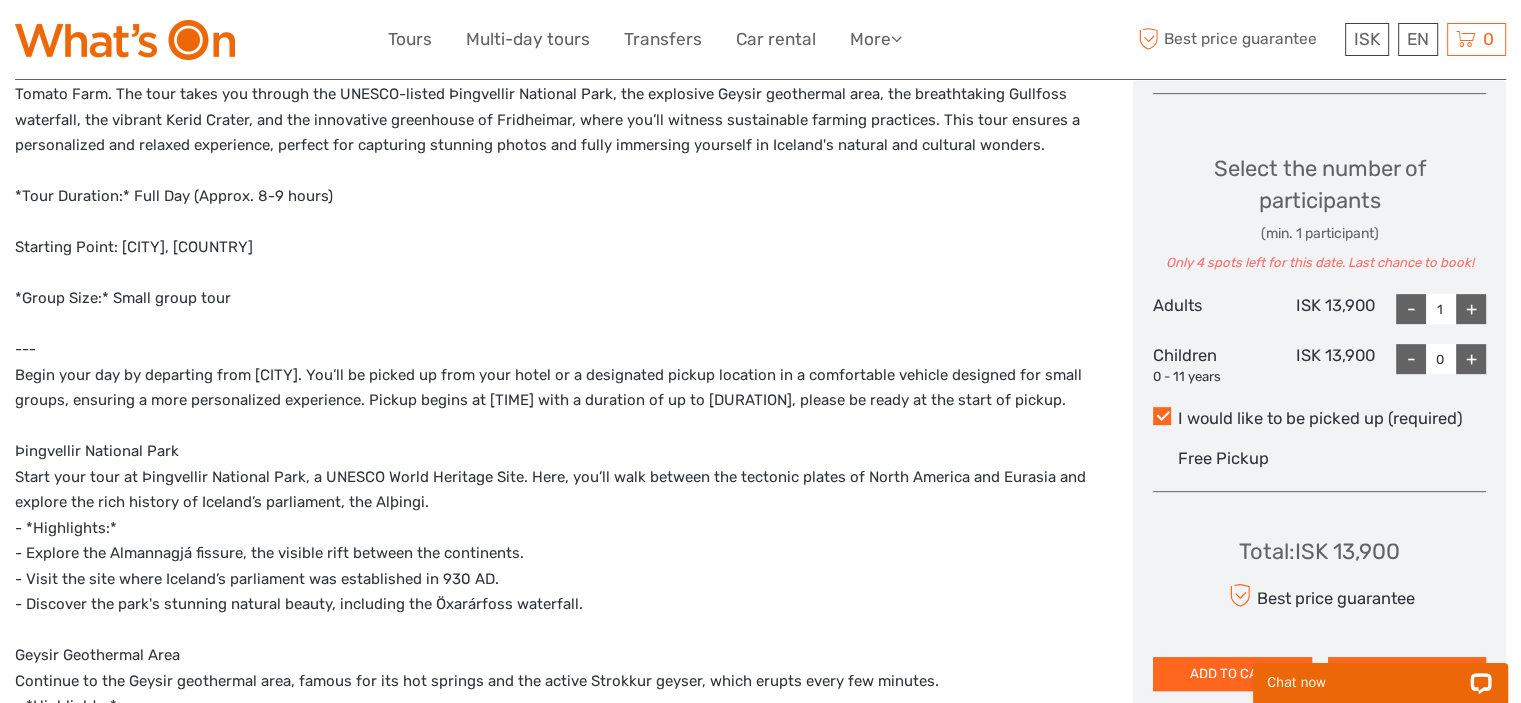 drag, startPoint x: 558, startPoint y: 195, endPoint x: 494, endPoint y: 193, distance: 64.03124 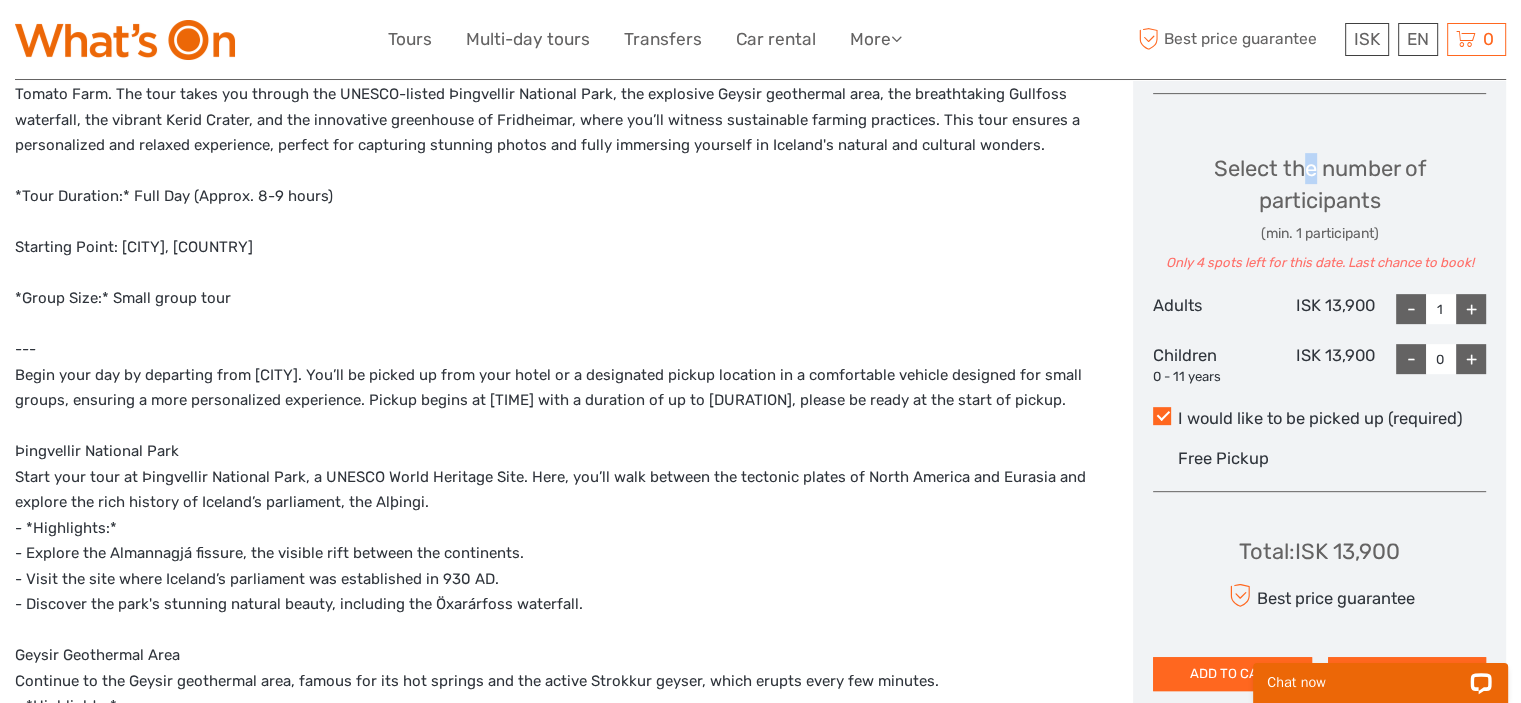 click on "Select the number of participants (min. 1 participant) Only 4 spots  left for this date. Last chance to book!" at bounding box center (1319, 213) 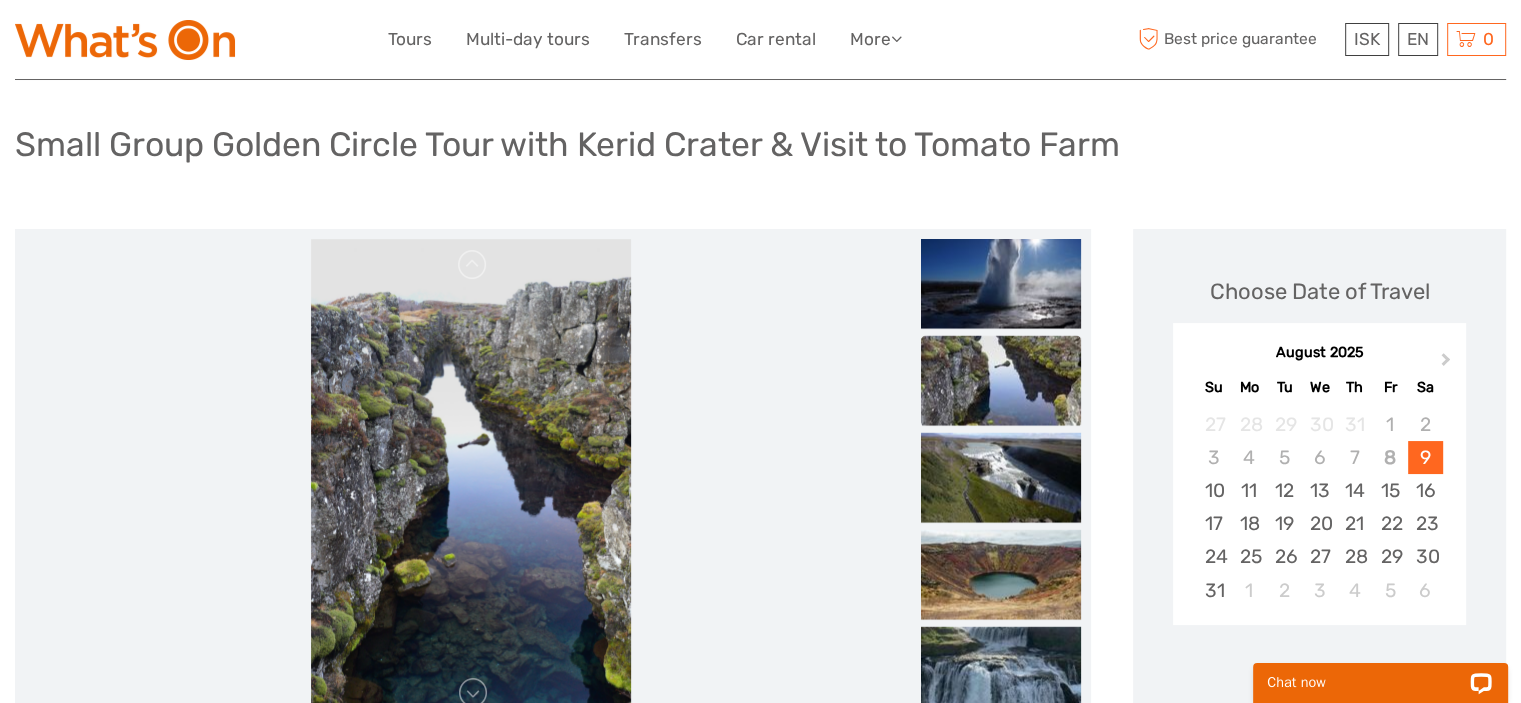 scroll, scrollTop: 138, scrollLeft: 0, axis: vertical 